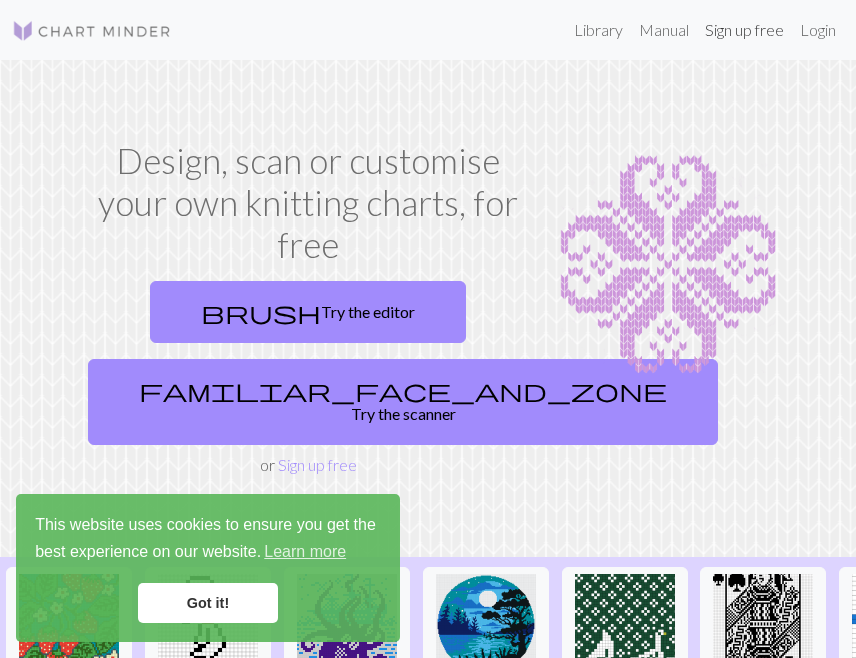 scroll, scrollTop: 0, scrollLeft: 0, axis: both 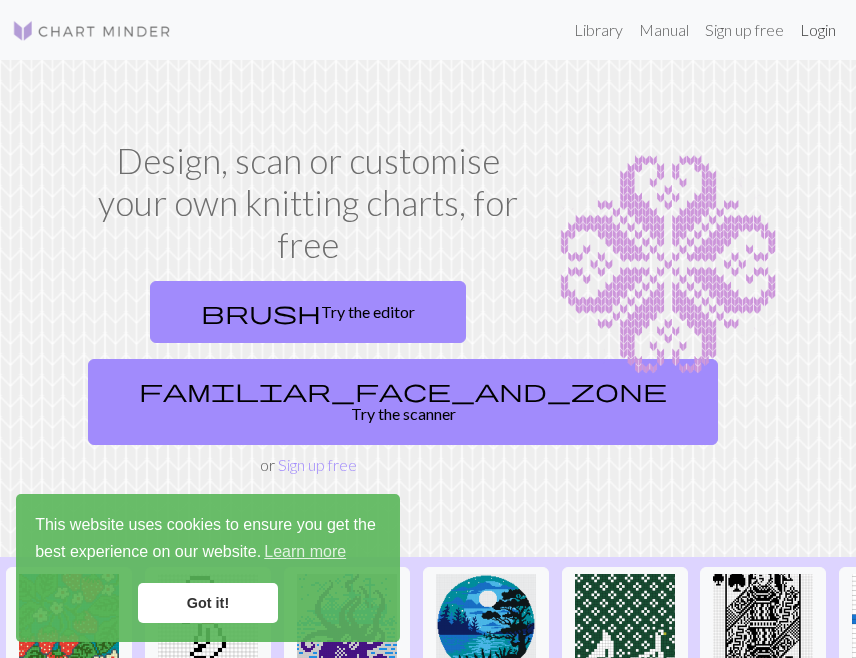 click on "Login" at bounding box center [818, 30] 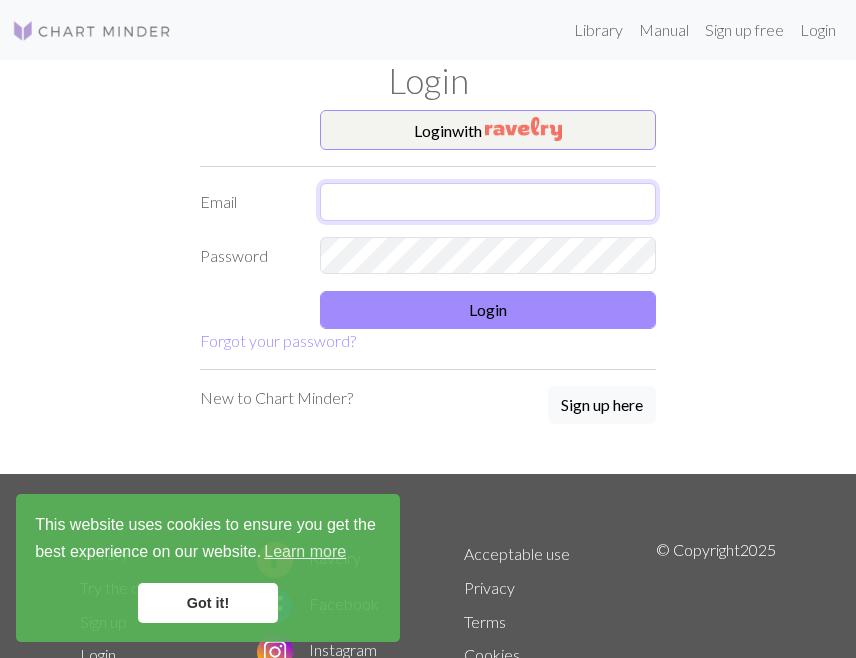 click at bounding box center [488, 202] 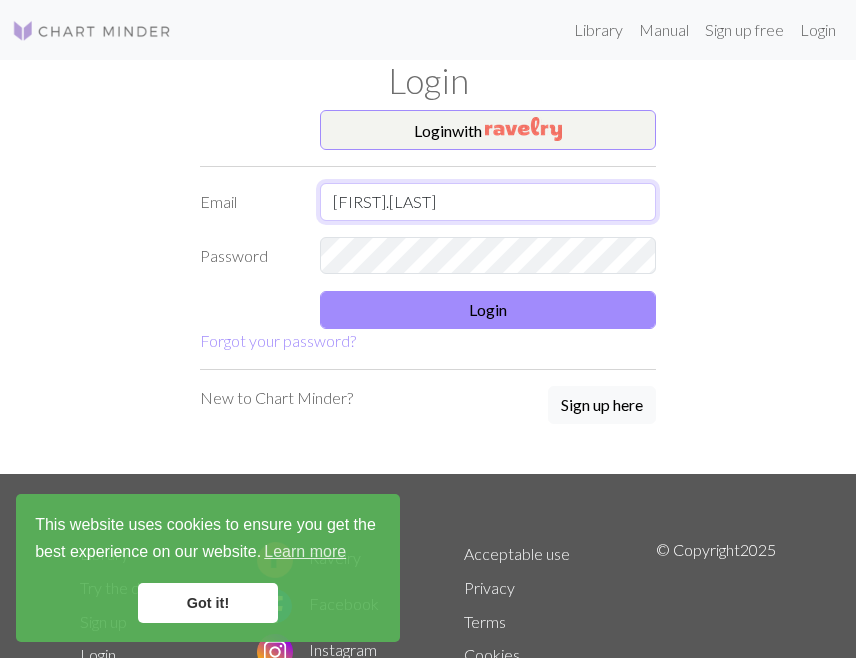 type on "[FIRST].[LAST]@[DOMAIN]" 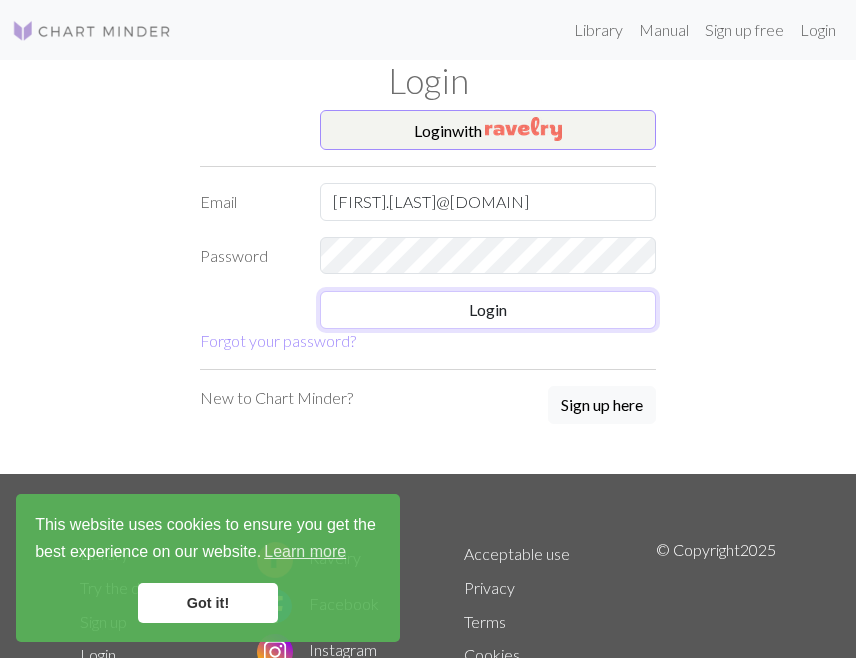 type 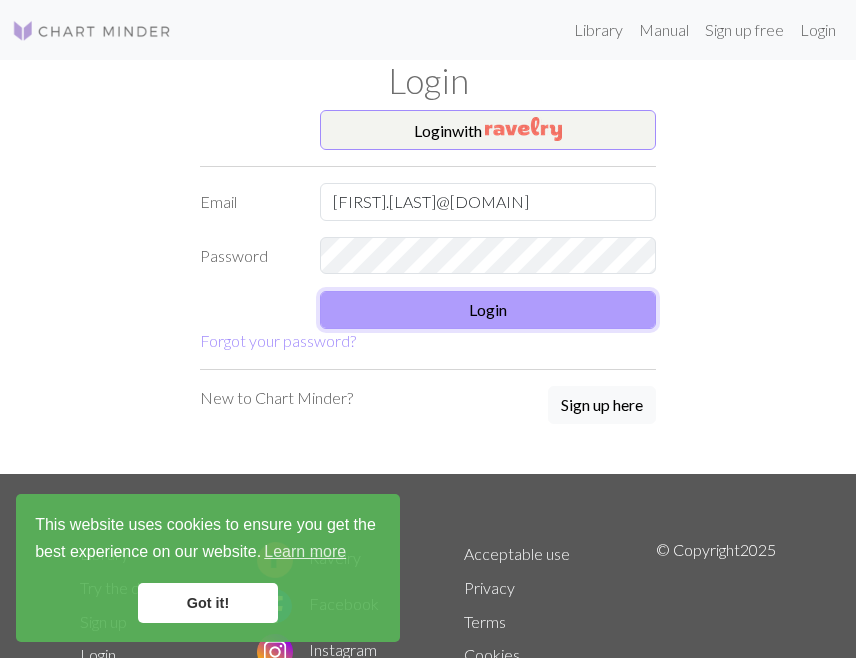 click on "Login" at bounding box center [488, 310] 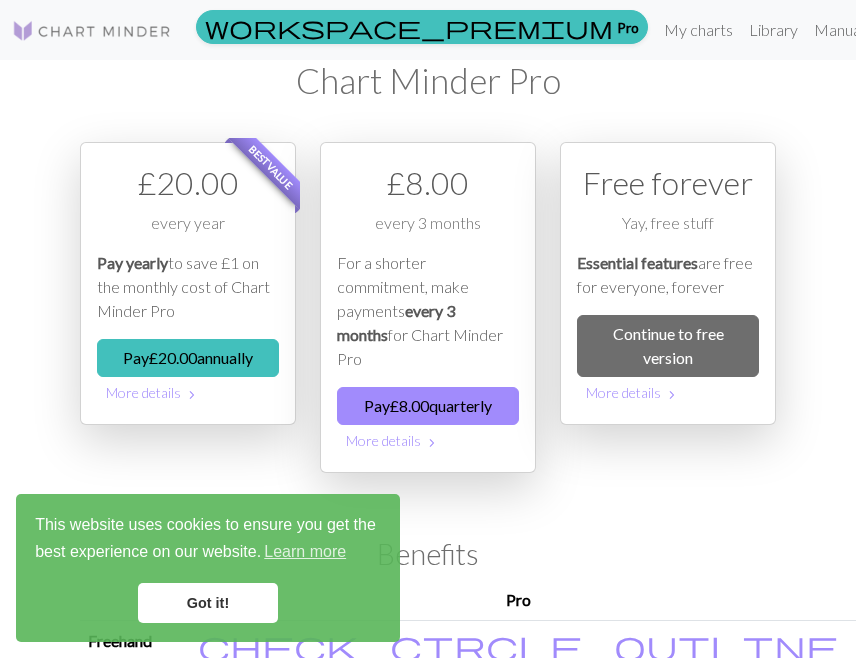 click on "Best value £ 20.00 every year Pay yearly  to save £1 on the monthly cost of Chart Minder Pro Pay  £ 20.00  annually More details   chevron_right £ 8.00 every 3 months For a shorter commitment, make payments  every 3 months  for Chart Minder Pro Pay  £ 8.00  quarterly More details   chevron_right Free forever Yay, free stuff Essential features  are free for everyone, forever Continue to free version More details   chevron_right" at bounding box center [428, 323] 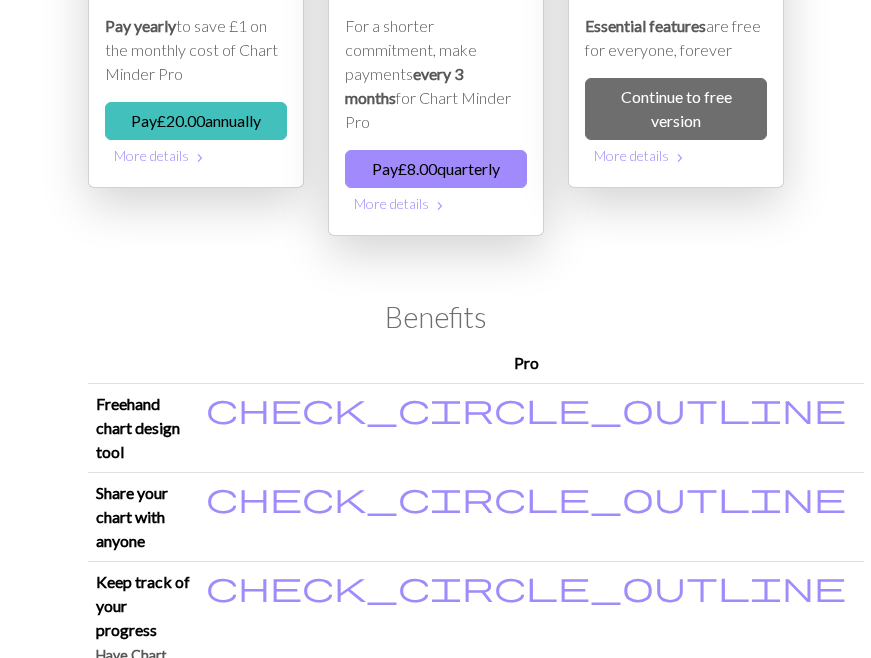 scroll, scrollTop: 0, scrollLeft: 0, axis: both 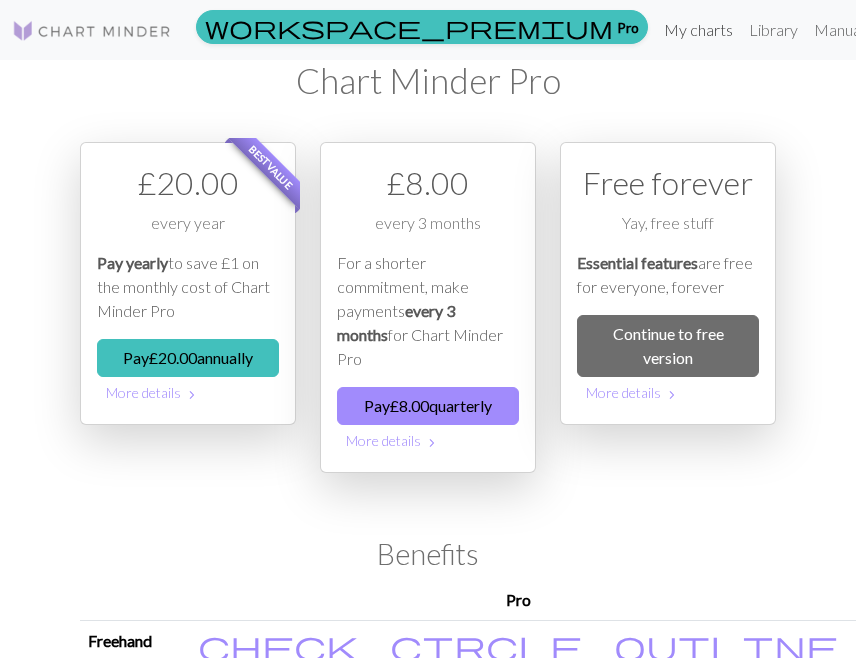 click on "My charts" at bounding box center (698, 30) 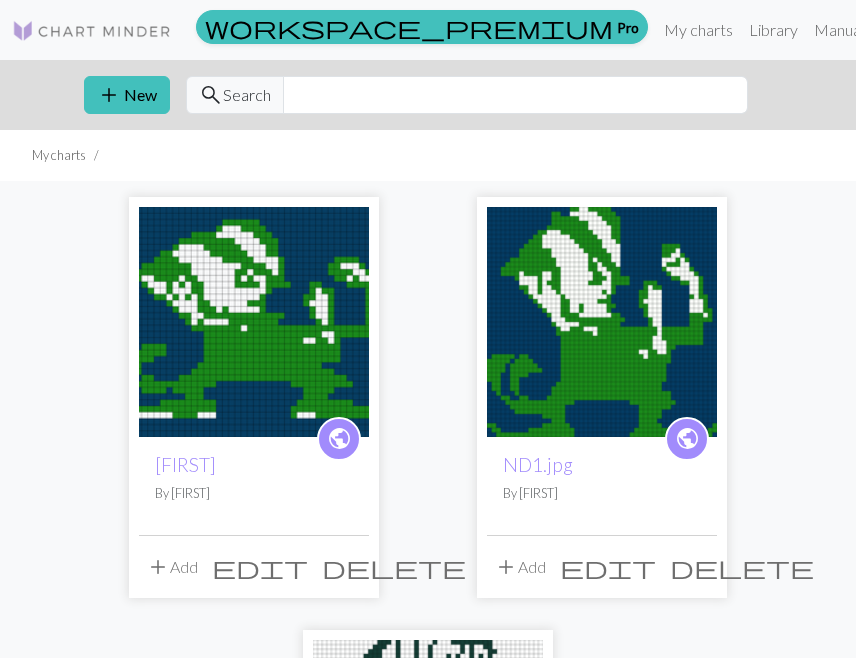 click at bounding box center [602, 322] 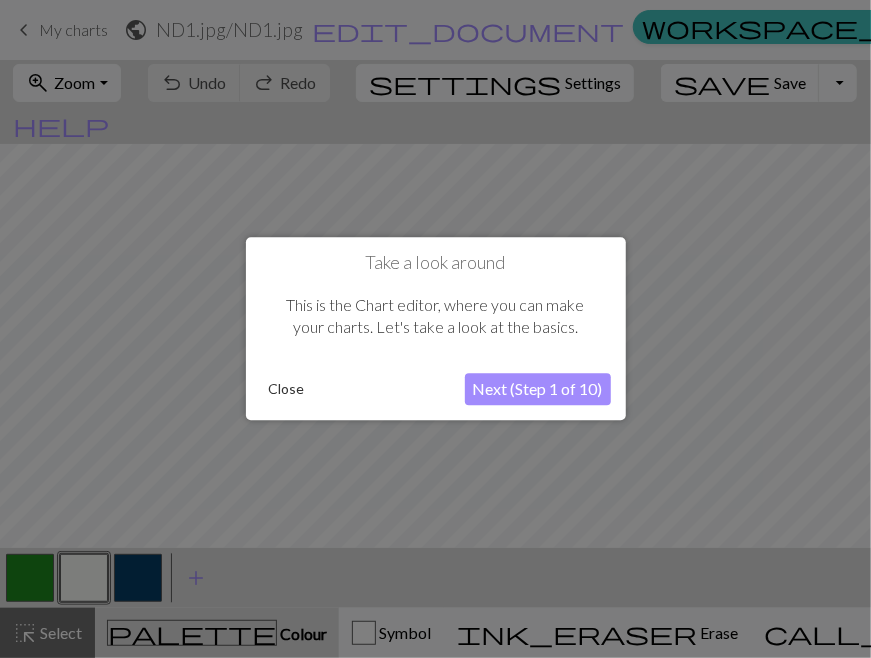 click on "Close" at bounding box center [287, 390] 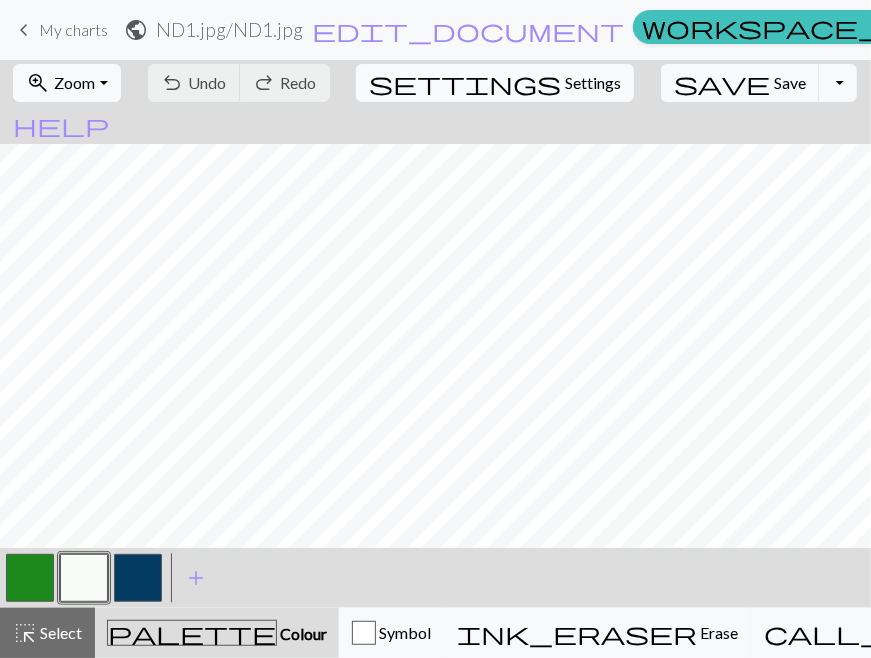 click on "Settings" at bounding box center [593, 83] 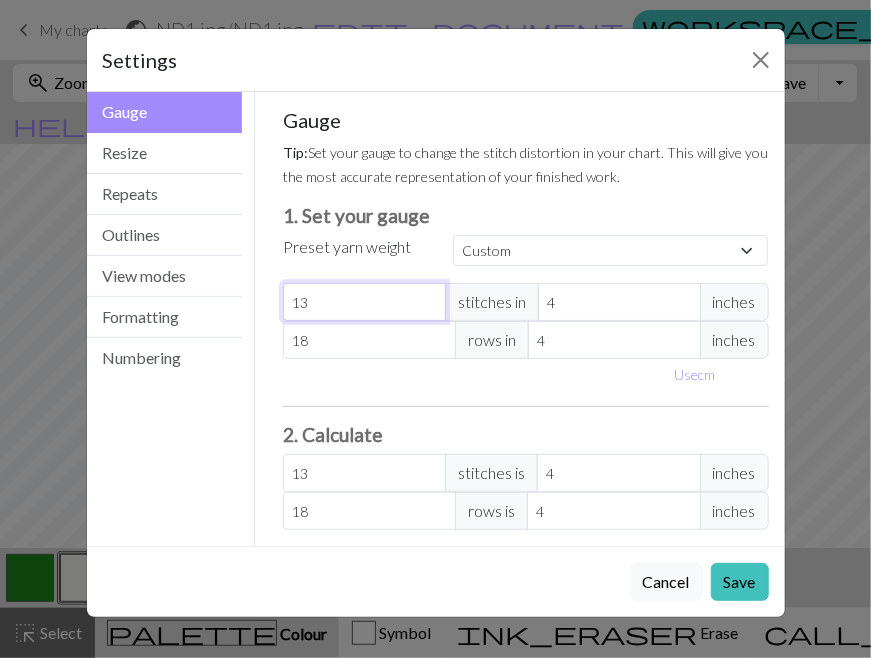 click on "13" at bounding box center [364, 302] 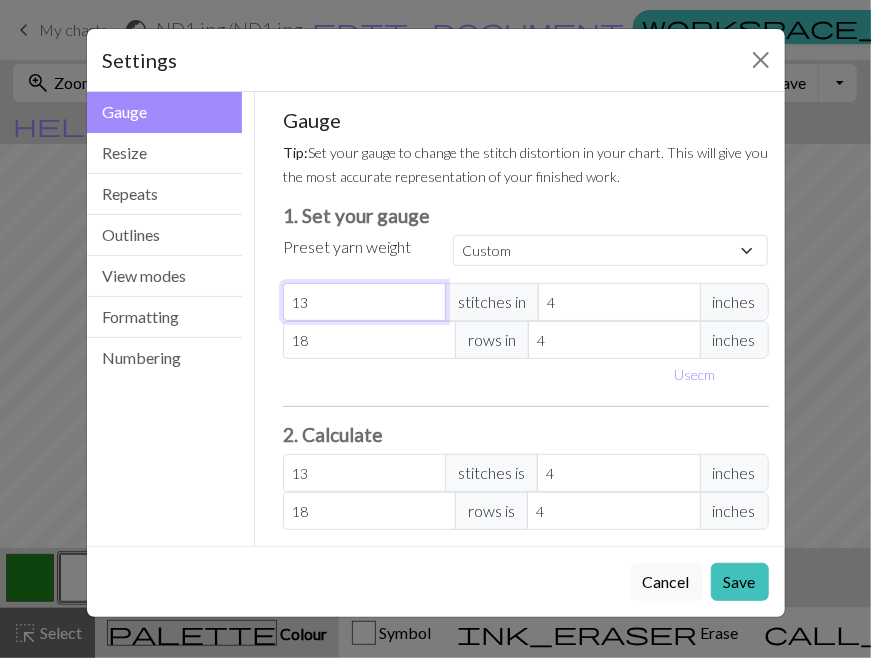 type on "1" 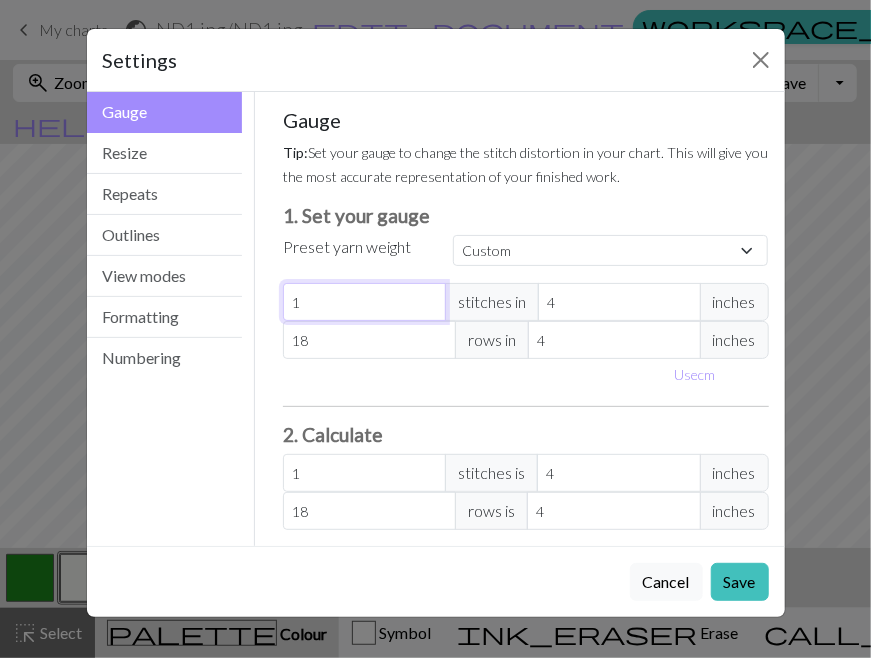 type 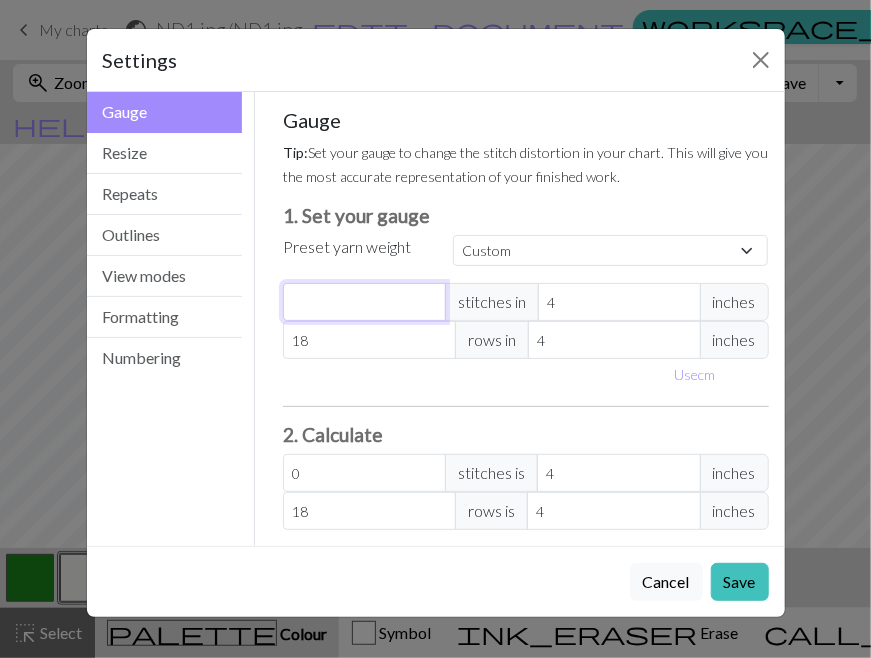 type on "3" 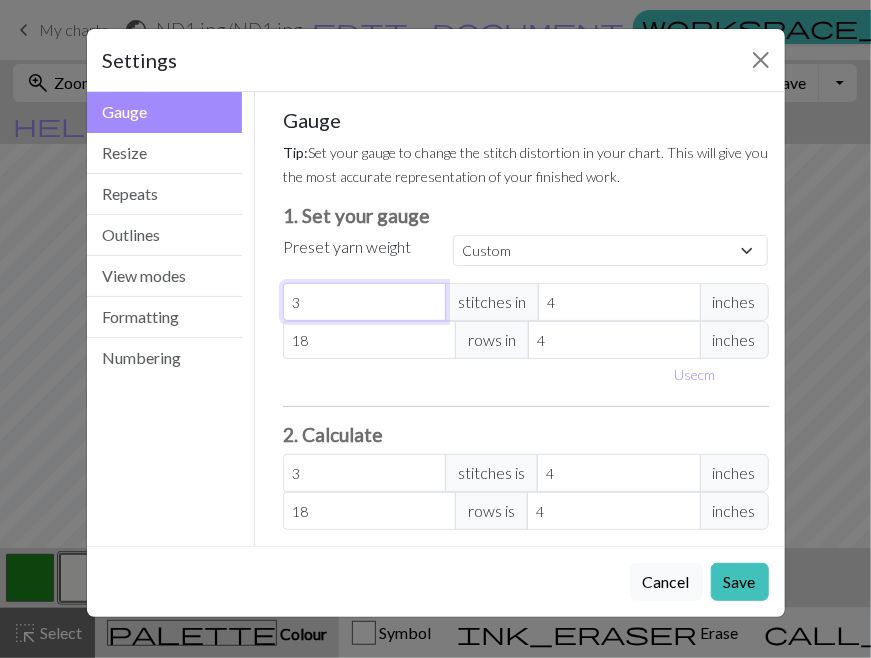 type on "3" 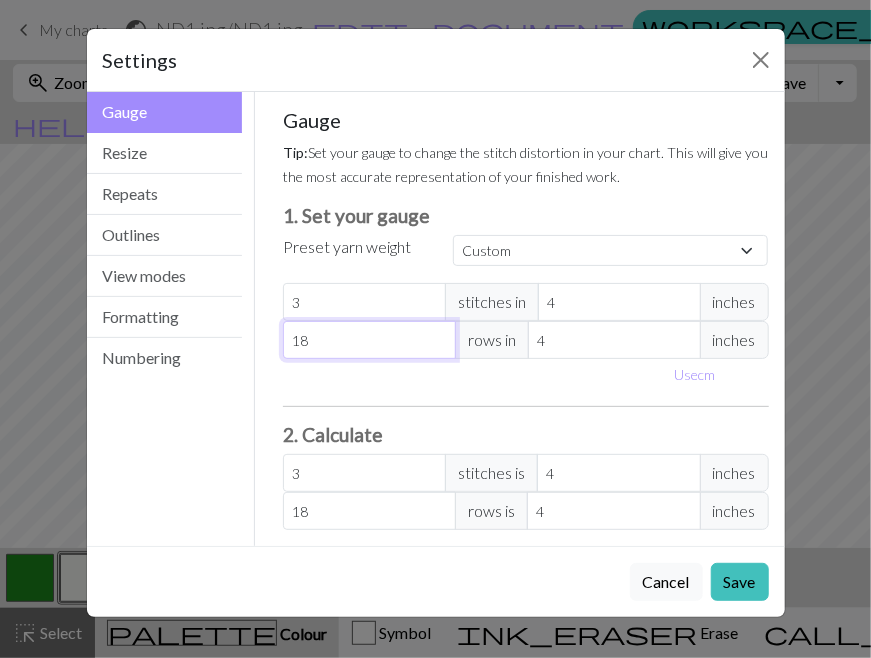type 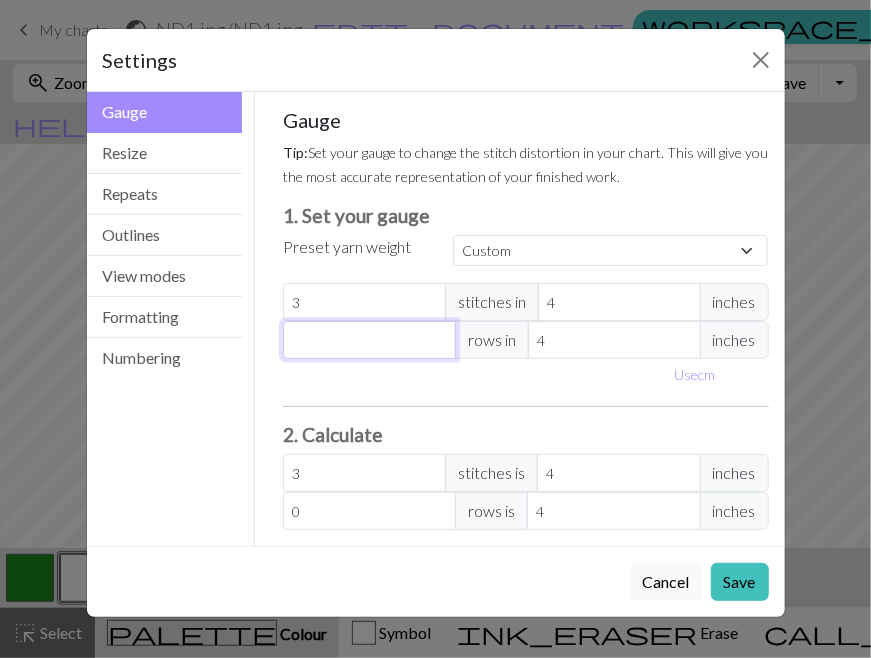 type on "5" 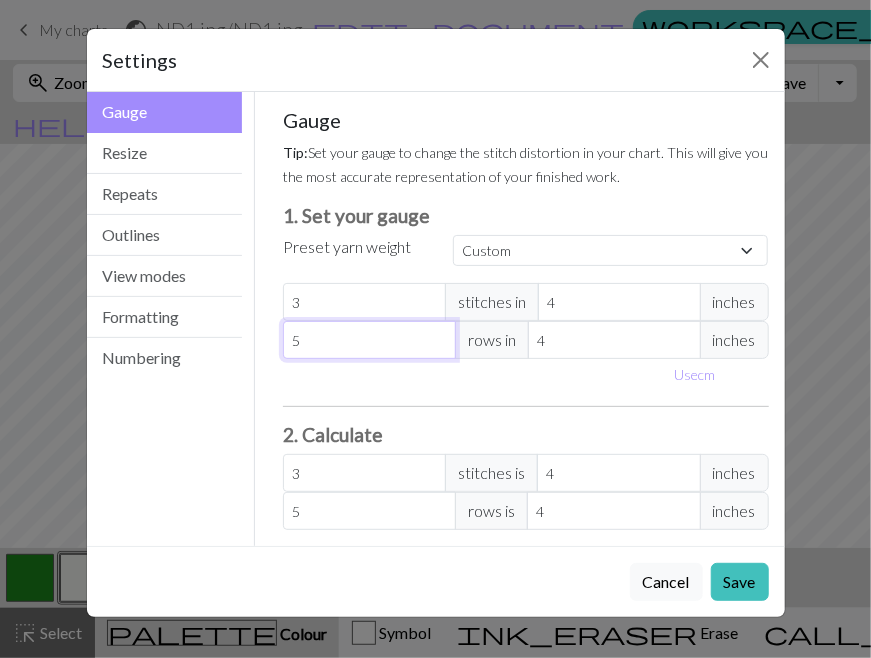 type on "5" 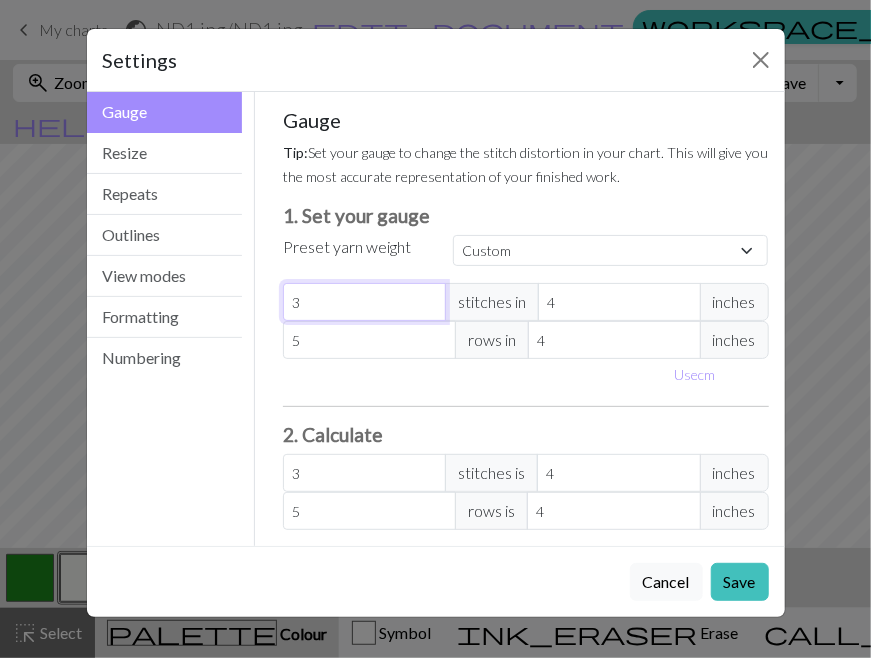 click on "3" at bounding box center [364, 302] 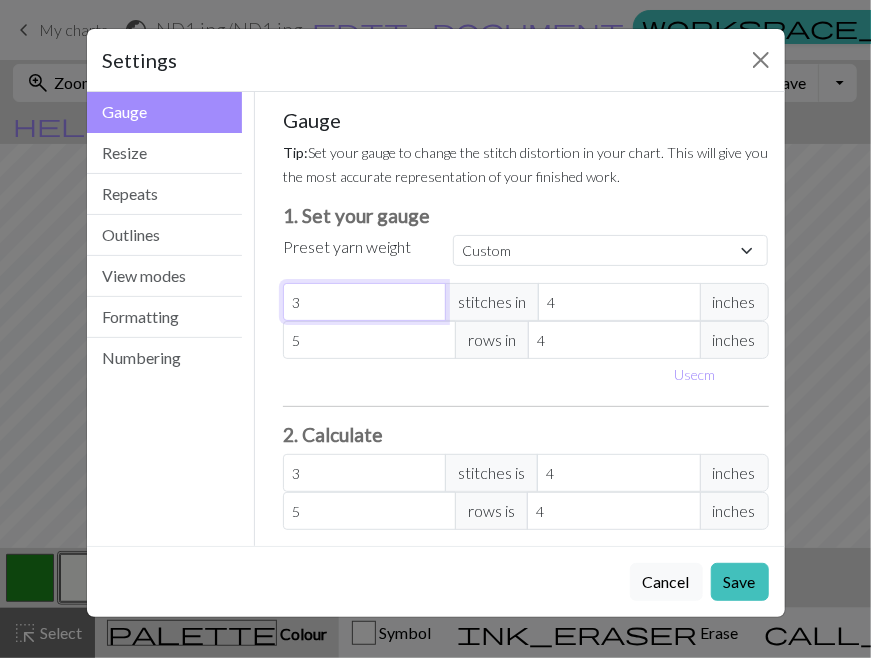 type 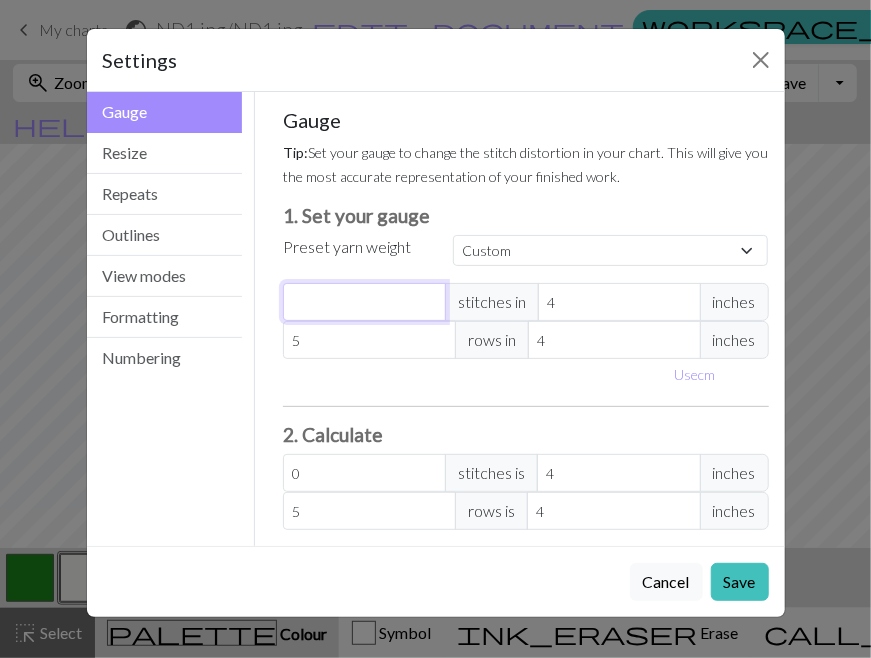 type on "5" 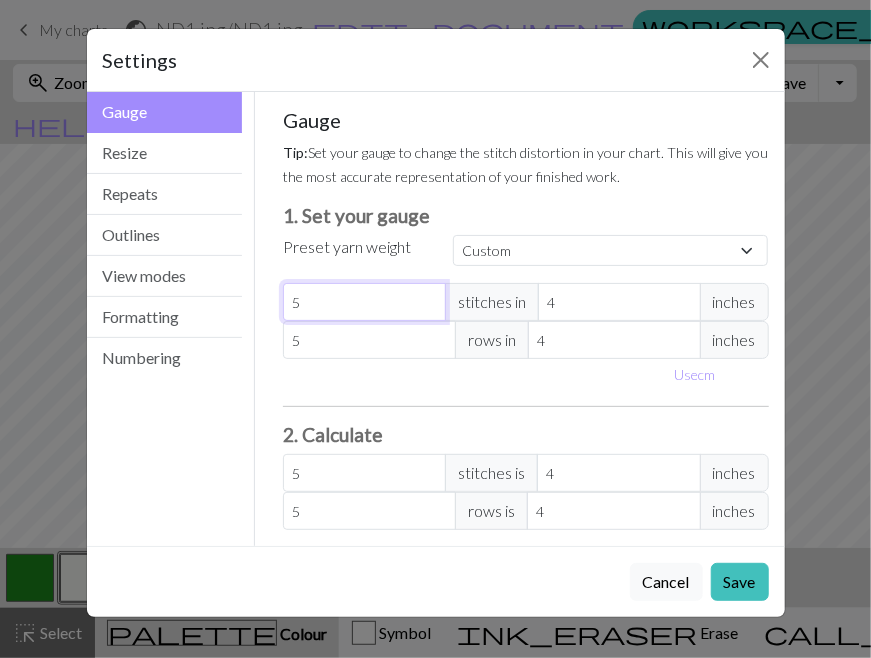 type on "5" 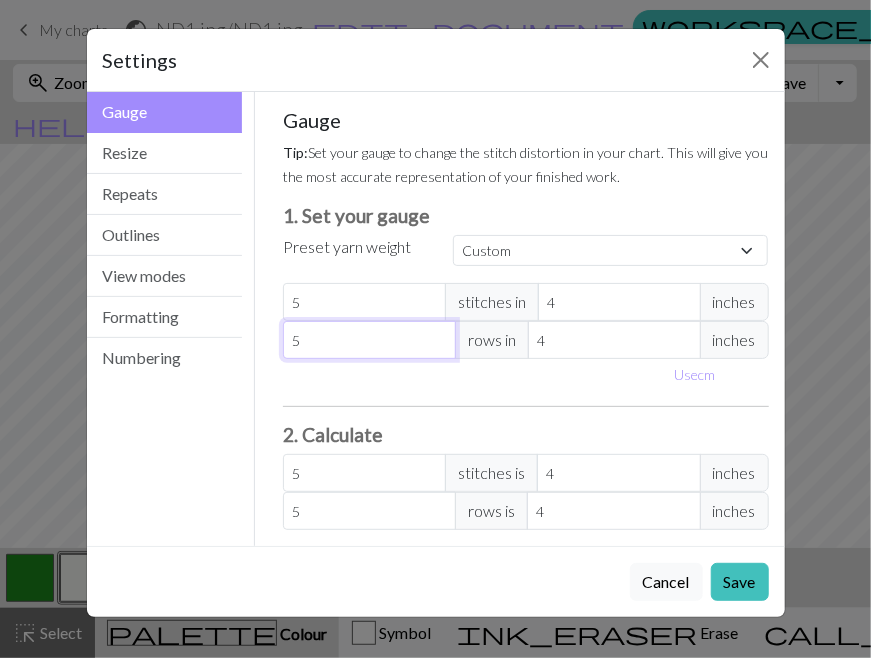 type on "4" 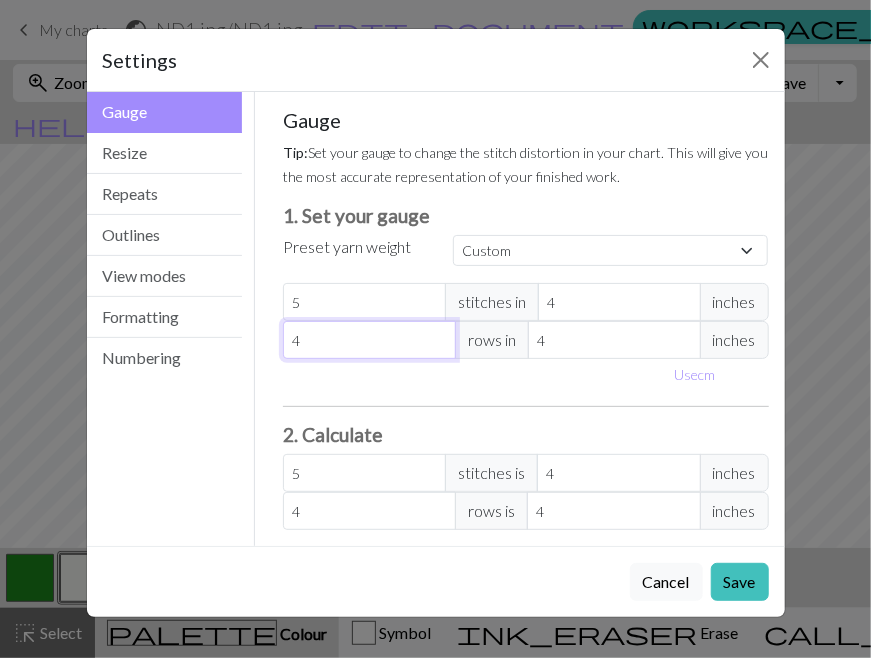 type 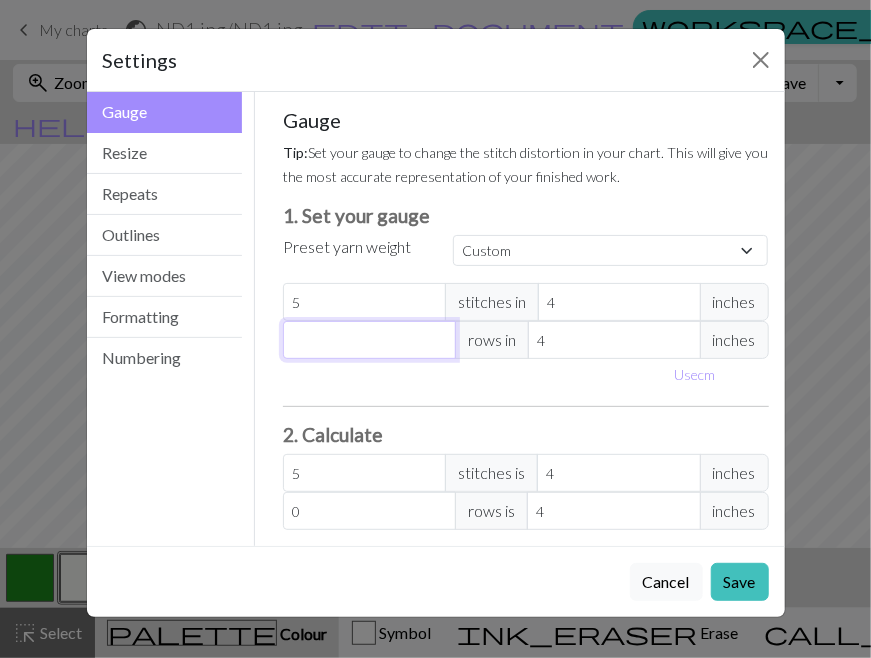 type on "3" 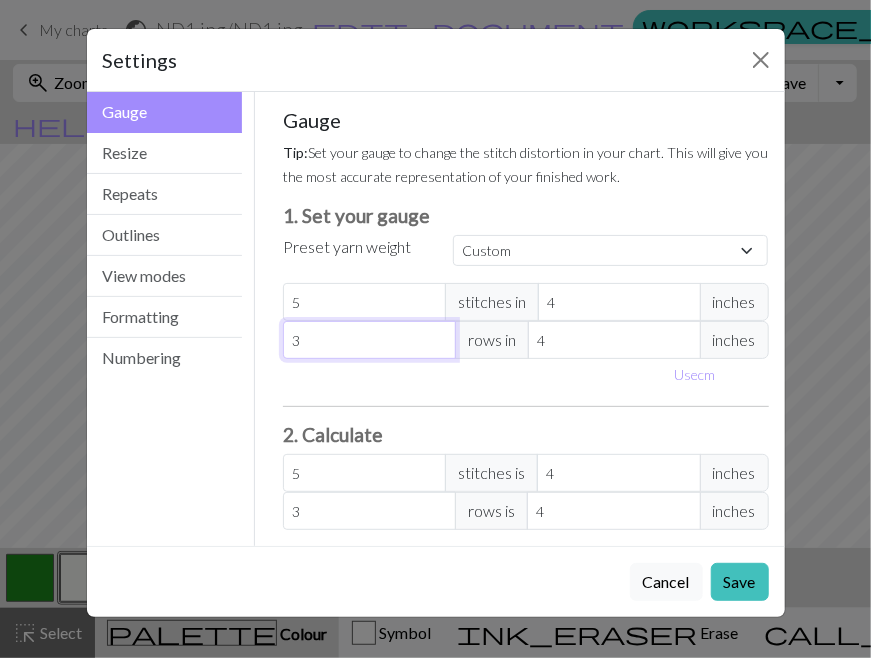 type on "3" 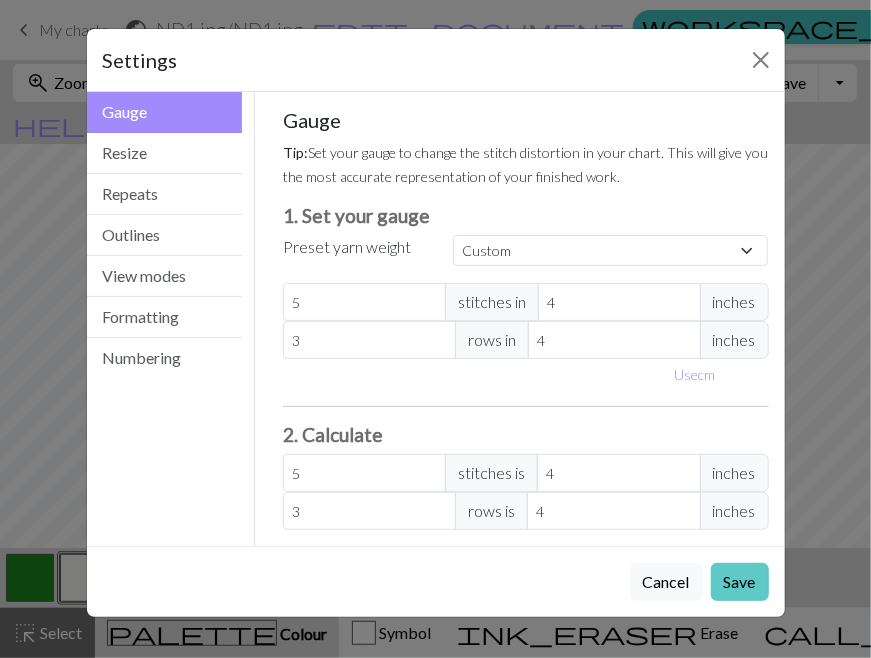 click on "Save" at bounding box center [740, 582] 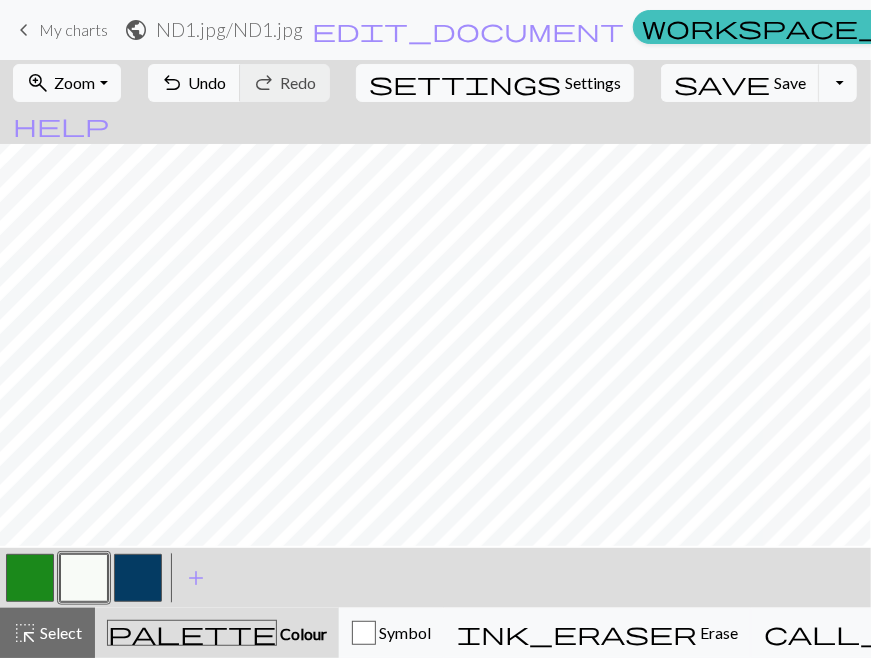 scroll, scrollTop: 0, scrollLeft: 0, axis: both 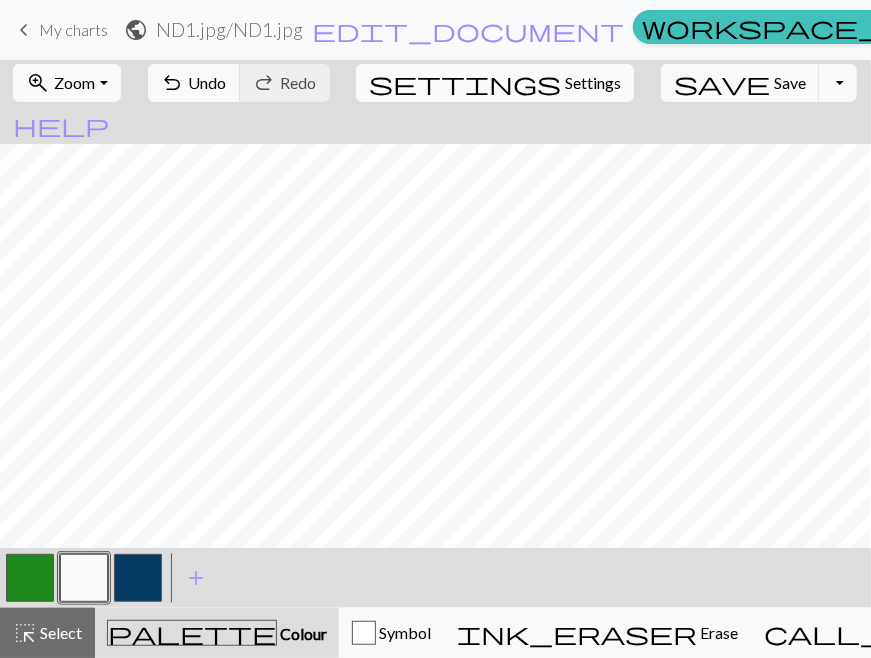 click on "Settings" at bounding box center (593, 83) 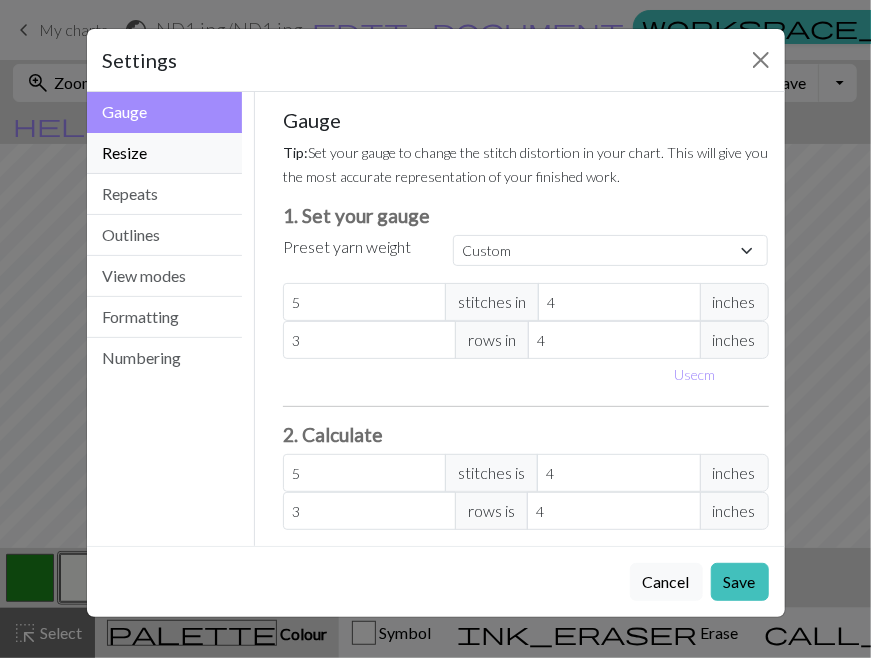 click on "Resize" at bounding box center [165, 153] 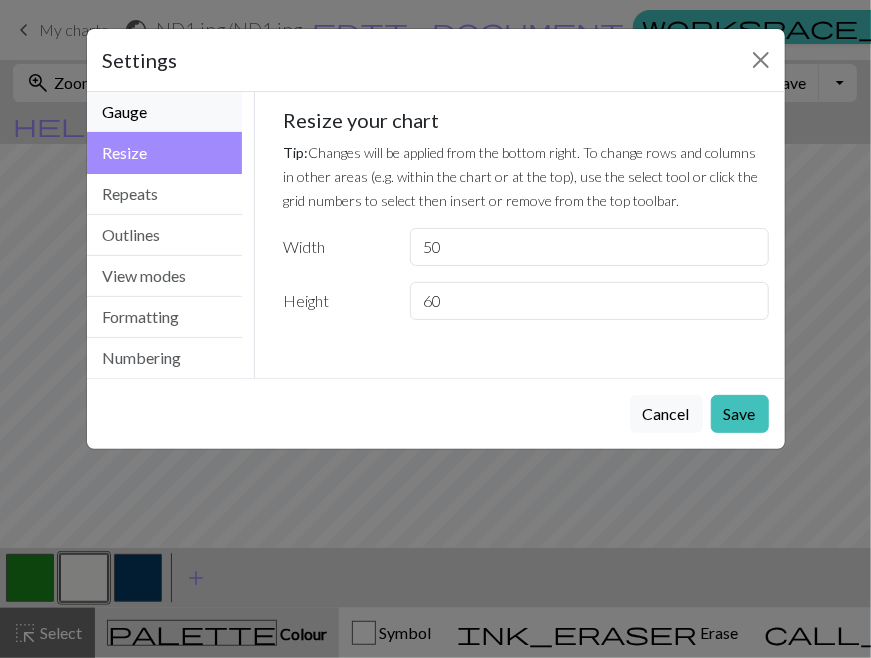 click on "Gauge" at bounding box center (165, 112) 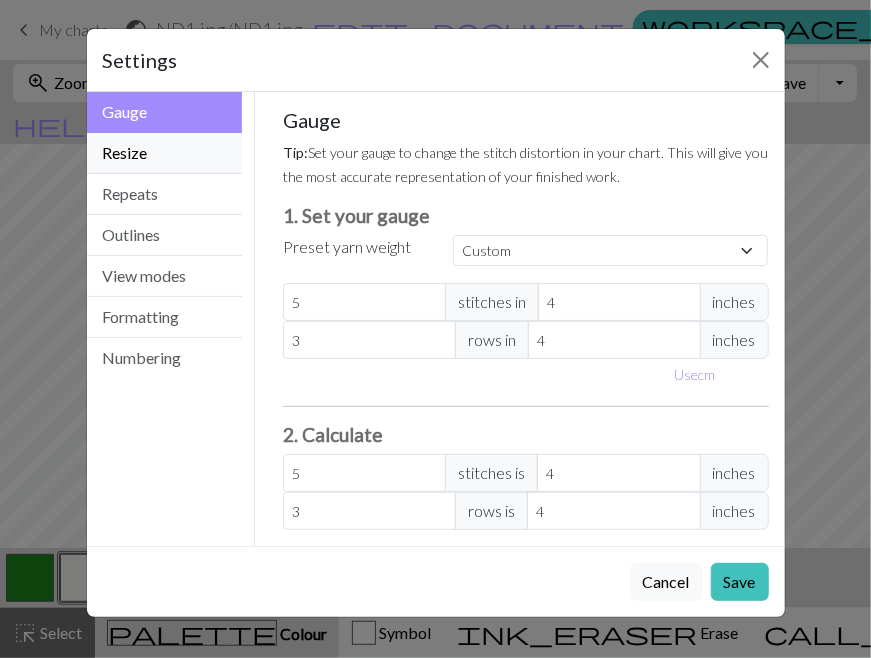 click on "Resize" at bounding box center [165, 153] 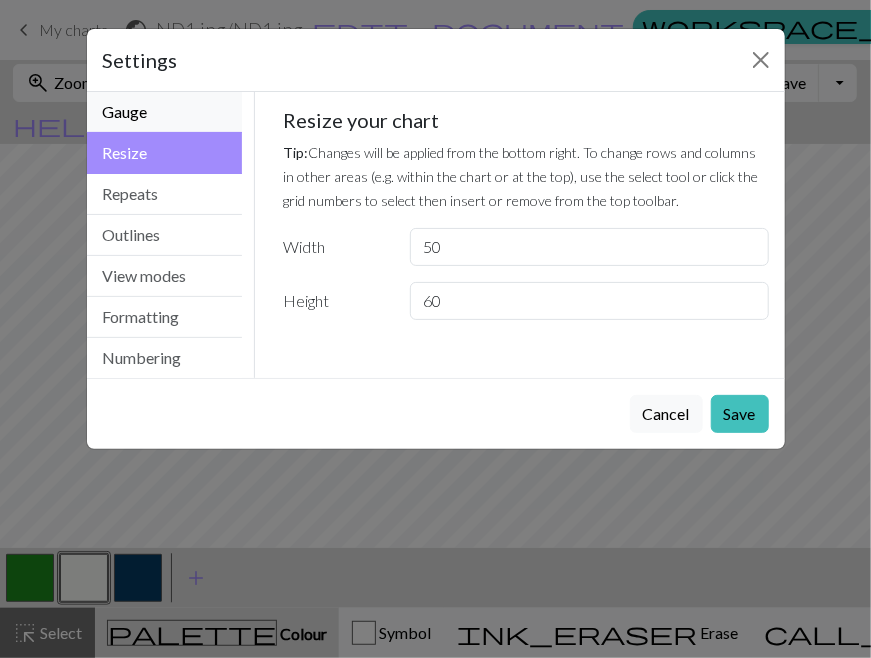 click on "Gauge" at bounding box center [165, 112] 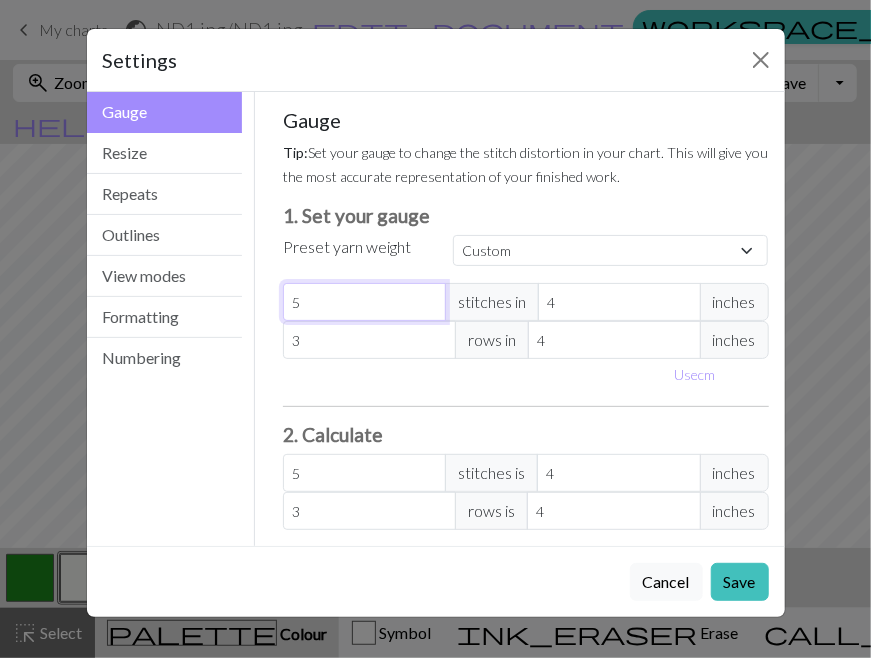 click on "5" at bounding box center (364, 302) 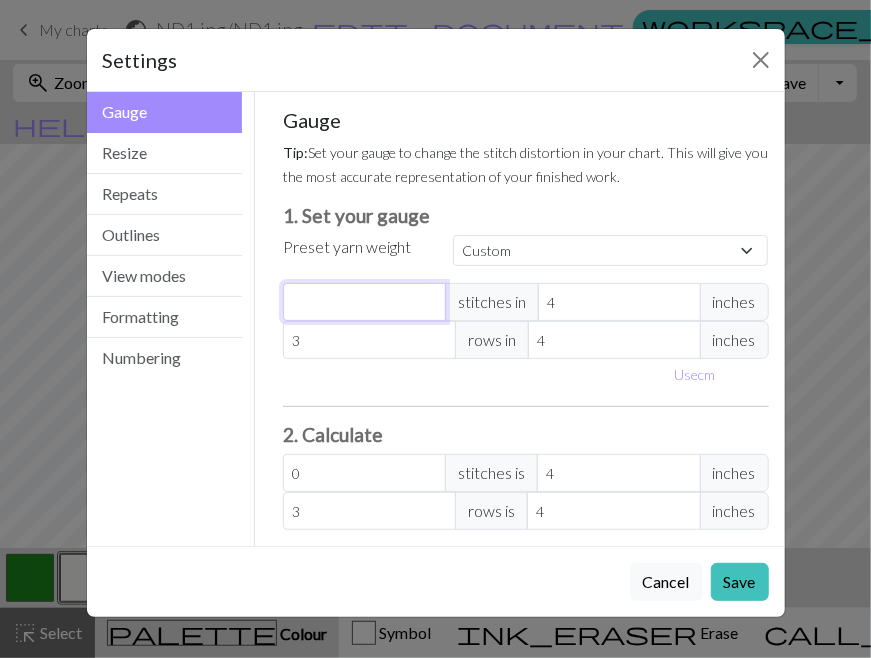 type on "3" 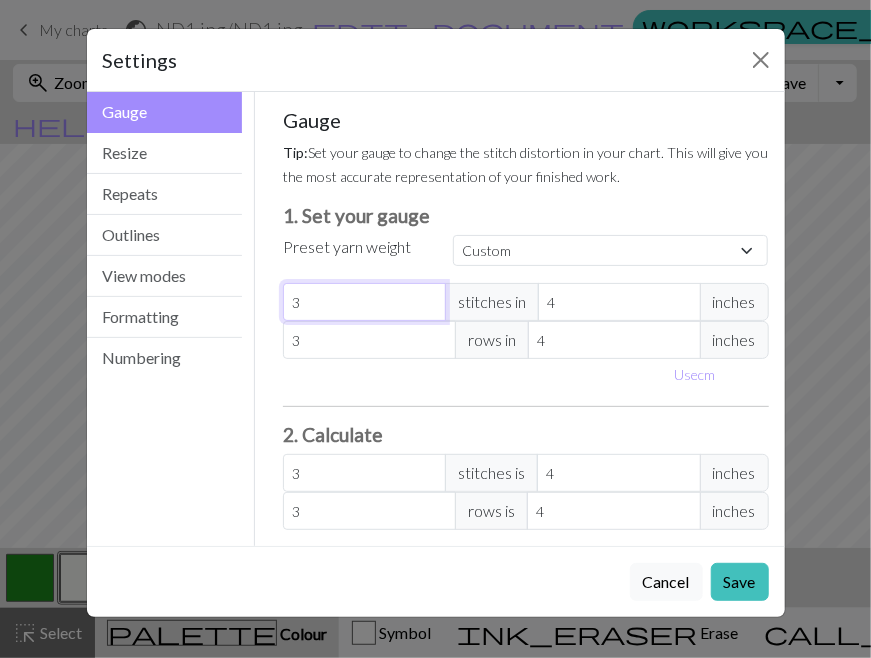 type on "3" 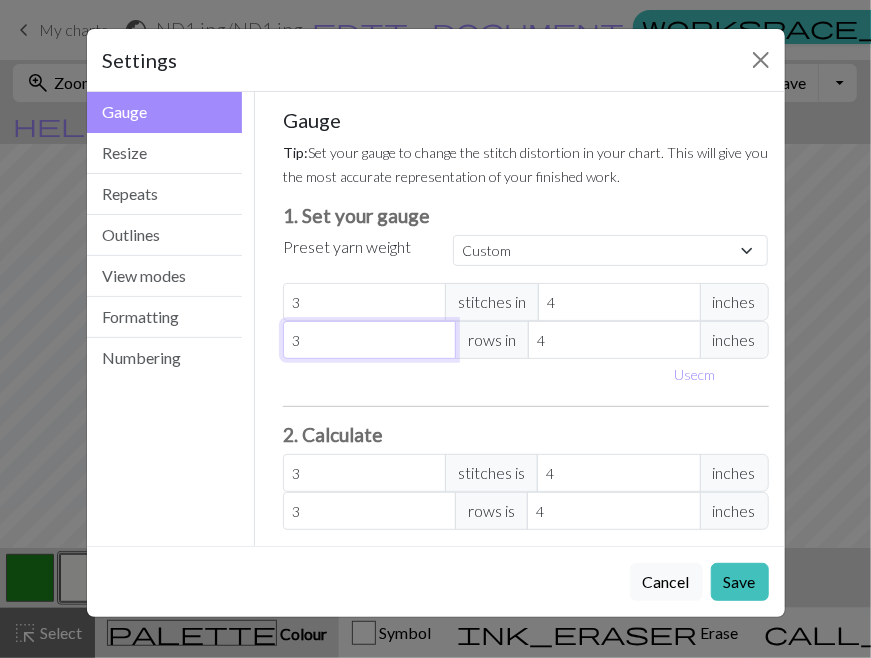 type on "5" 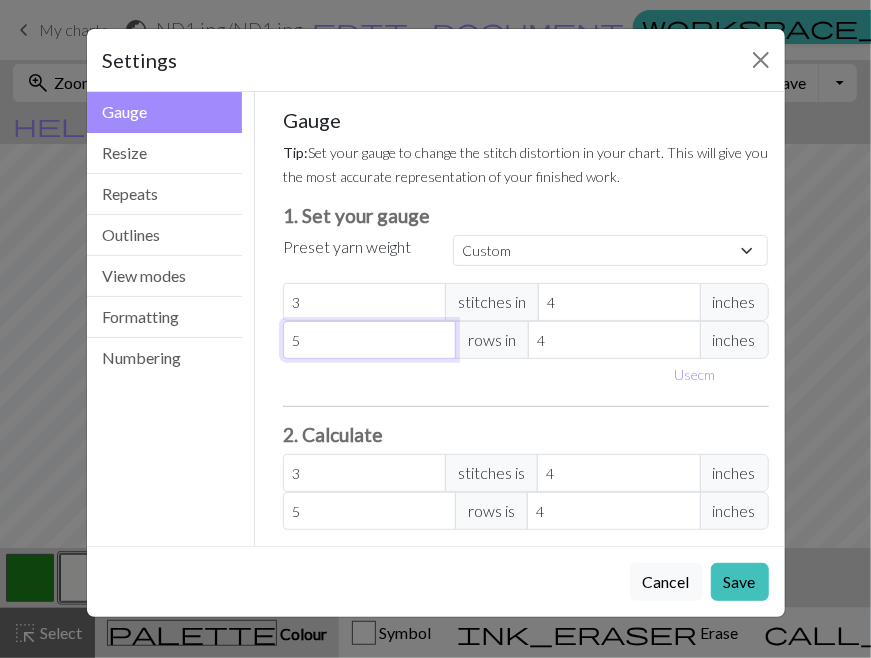 type on "5" 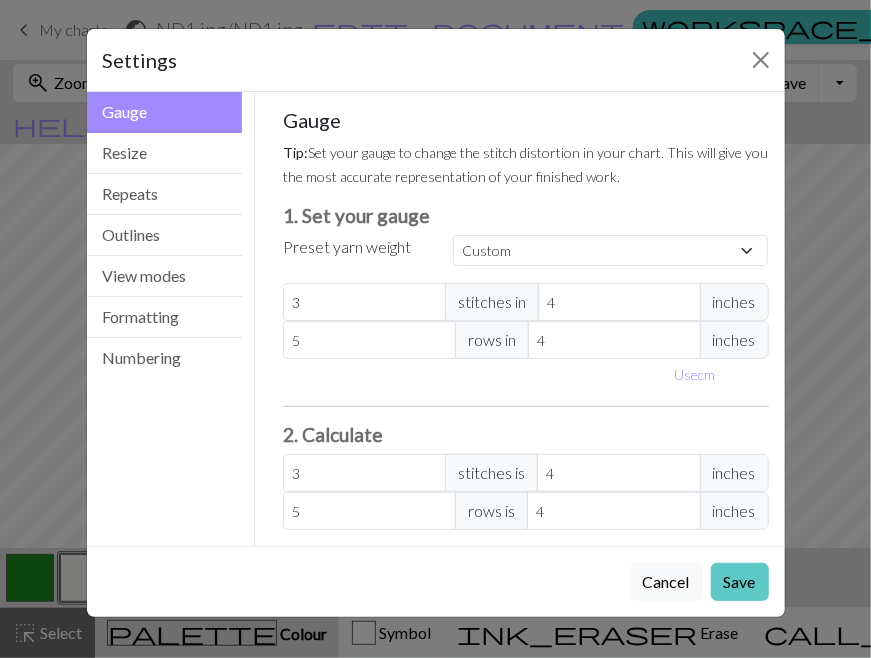 click on "Save" at bounding box center [740, 582] 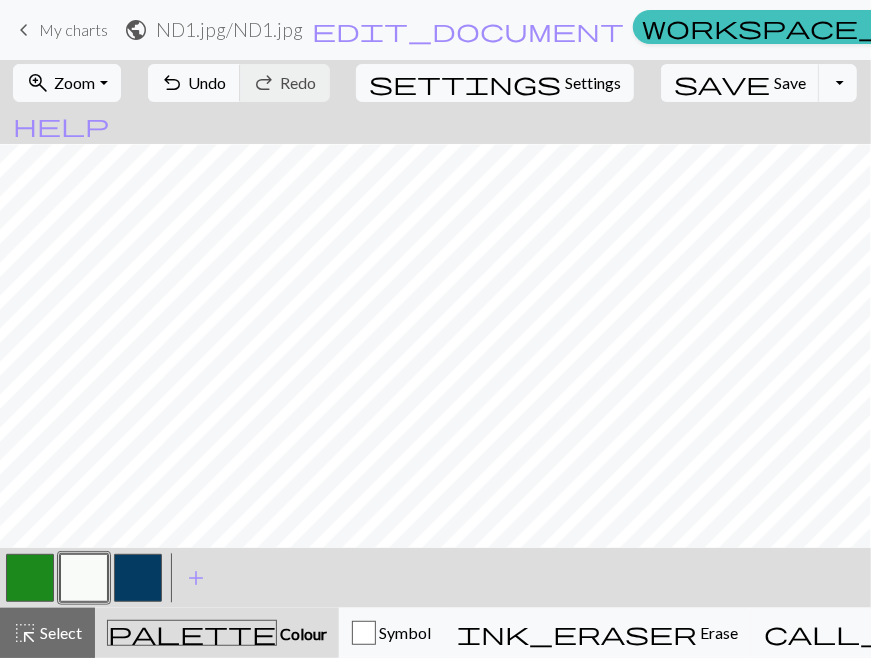 scroll, scrollTop: 240, scrollLeft: 0, axis: vertical 